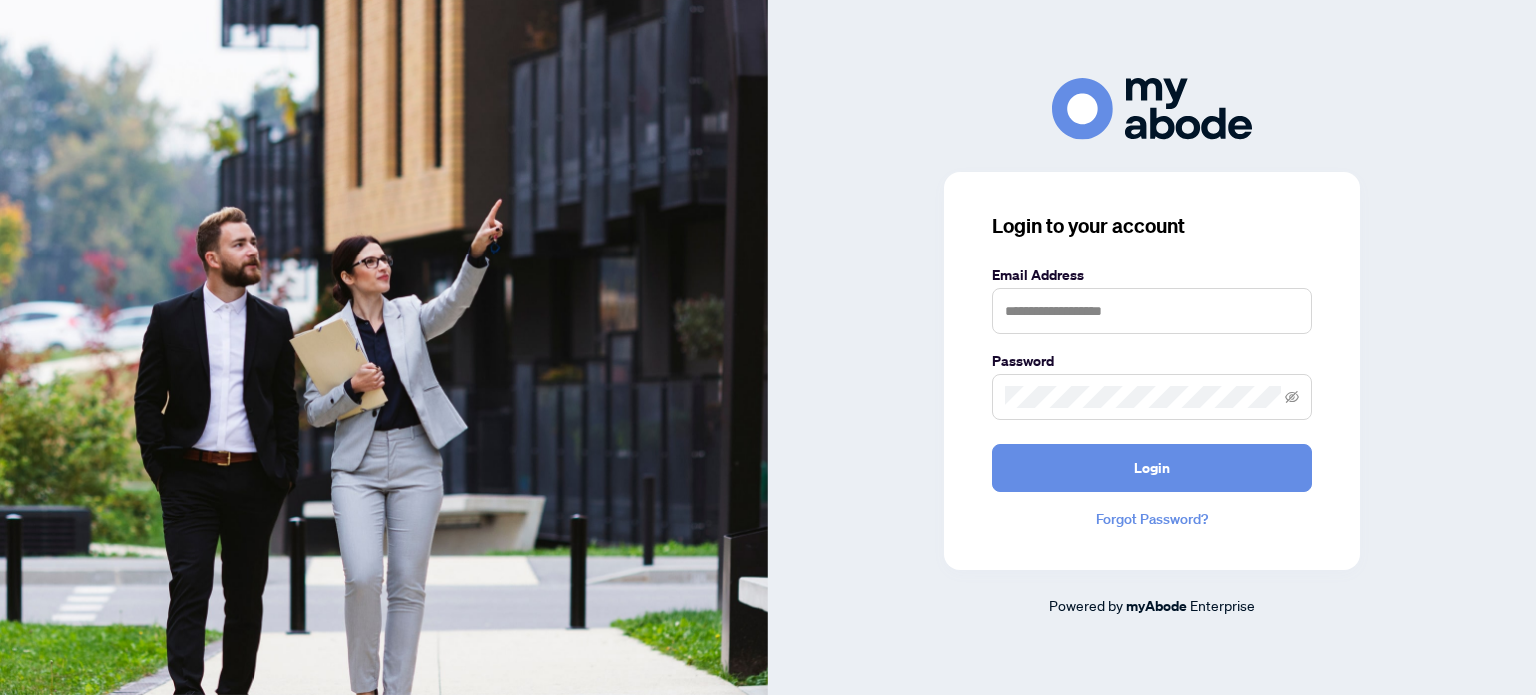 scroll, scrollTop: 0, scrollLeft: 0, axis: both 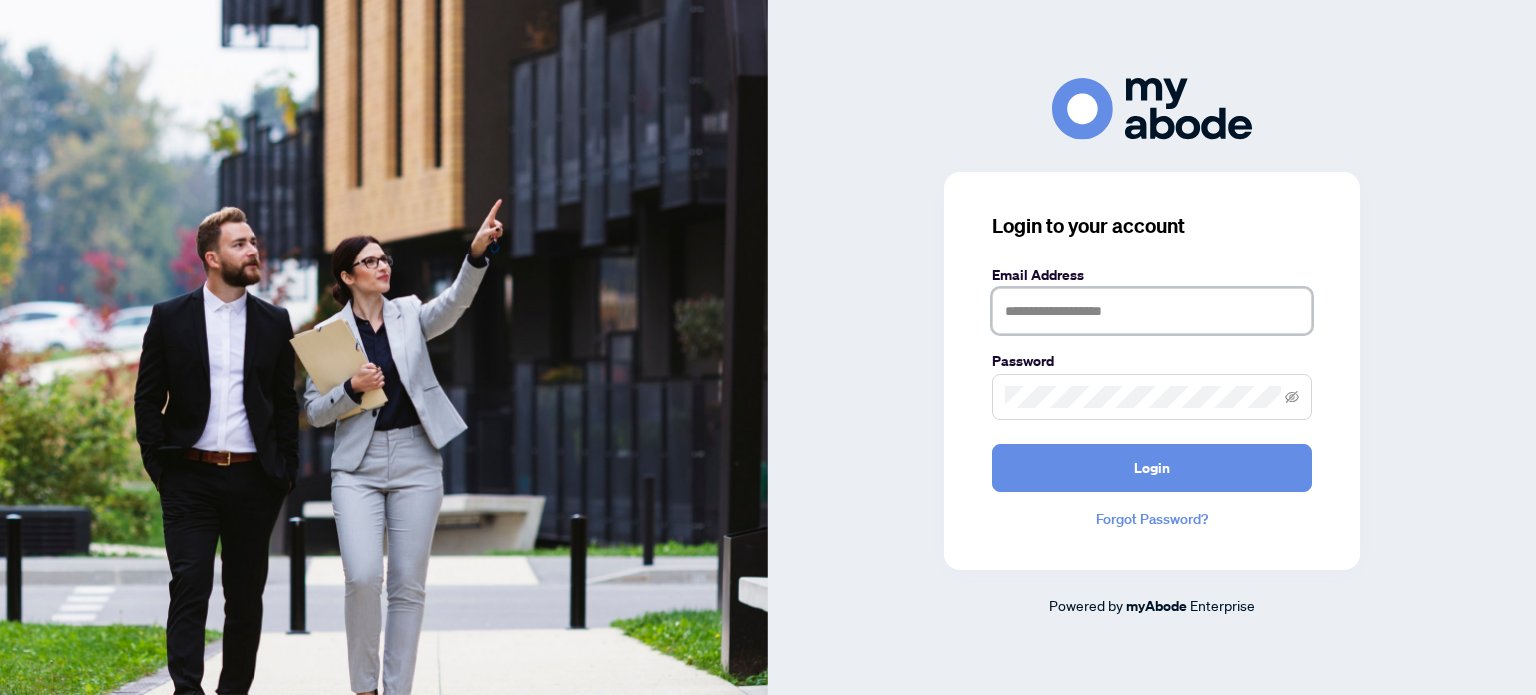 click at bounding box center [1152, 311] 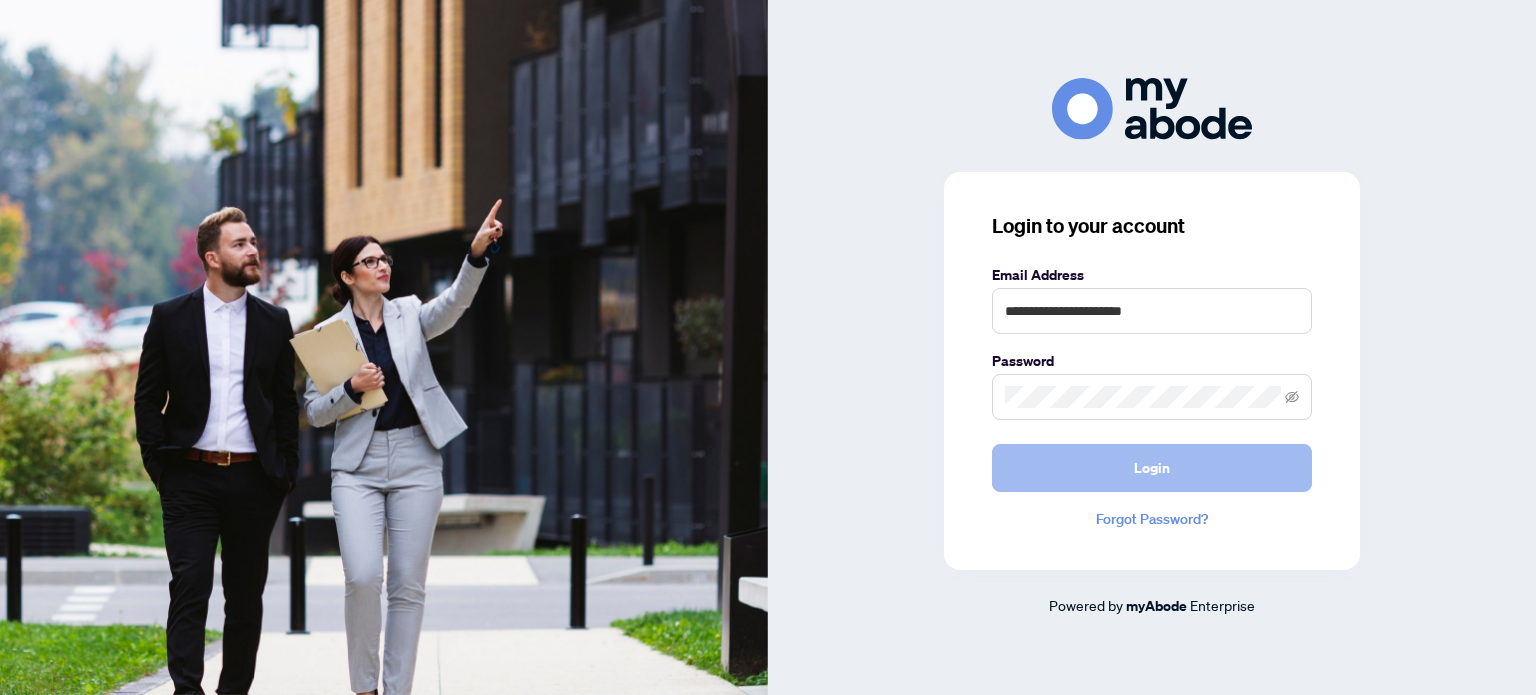 click on "Login" at bounding box center (1152, 468) 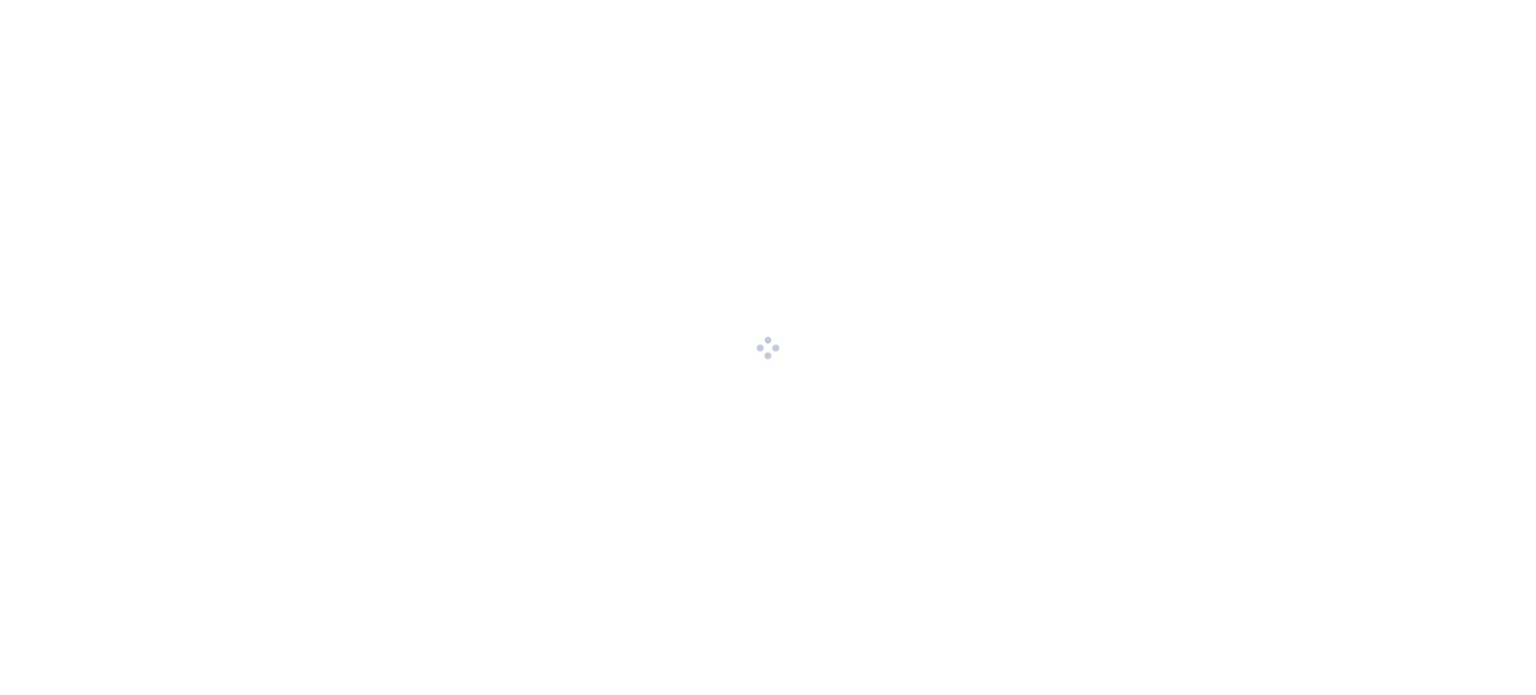scroll, scrollTop: 0, scrollLeft: 0, axis: both 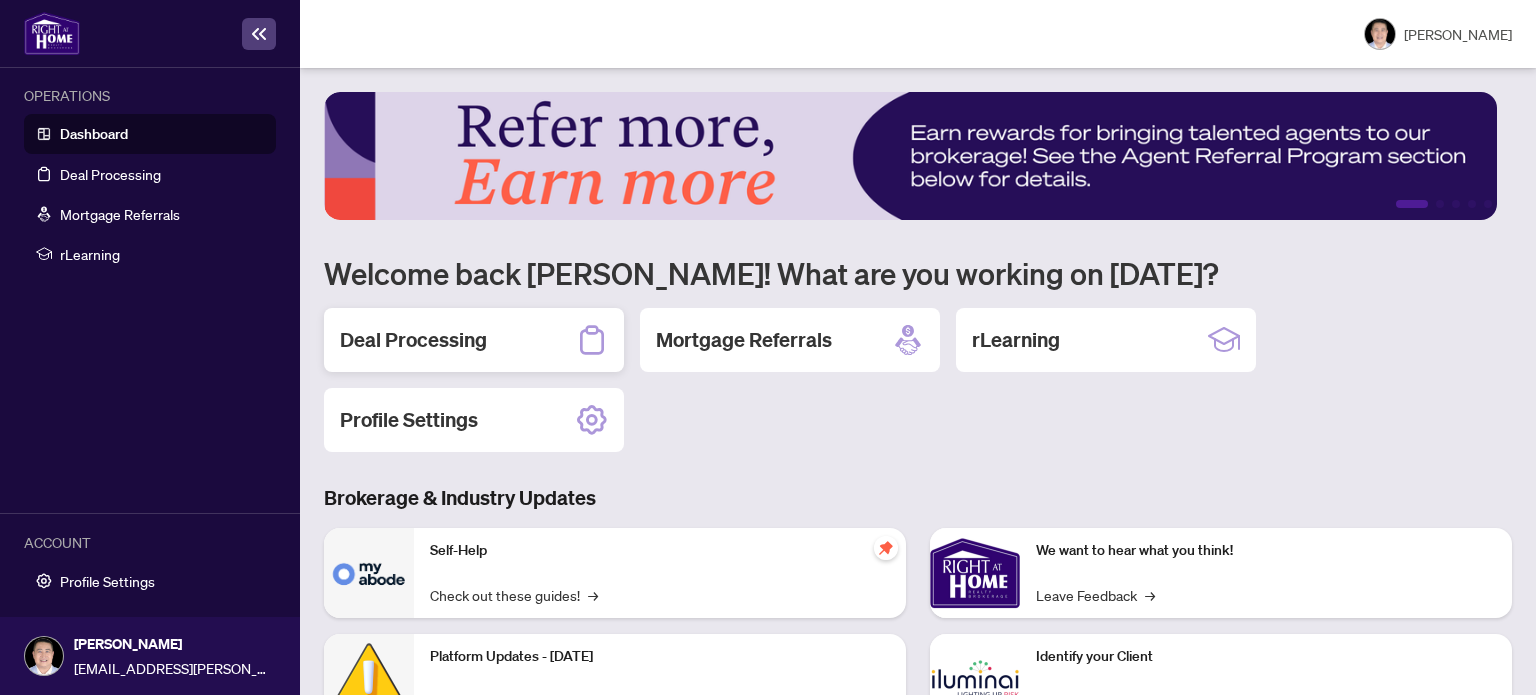 click on "Deal Processing" at bounding box center (413, 340) 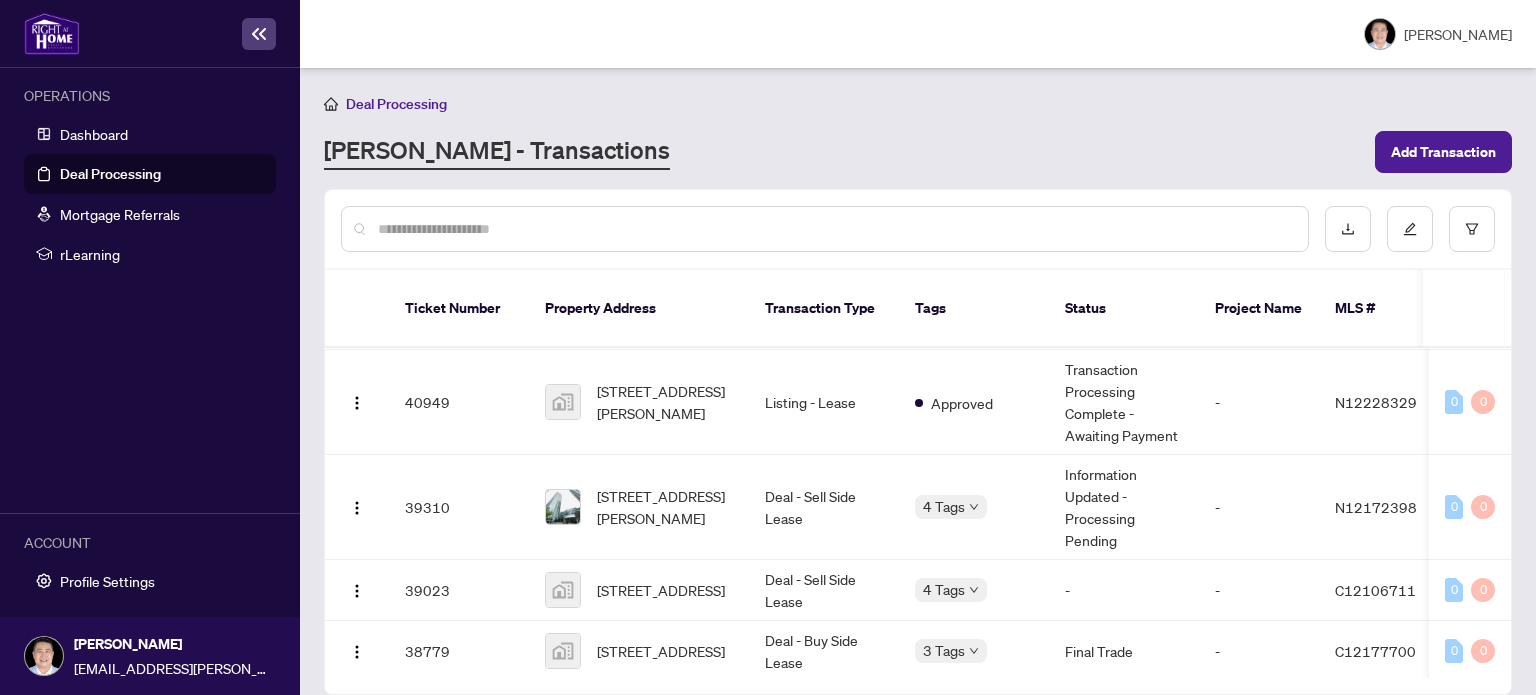 scroll, scrollTop: 0, scrollLeft: 0, axis: both 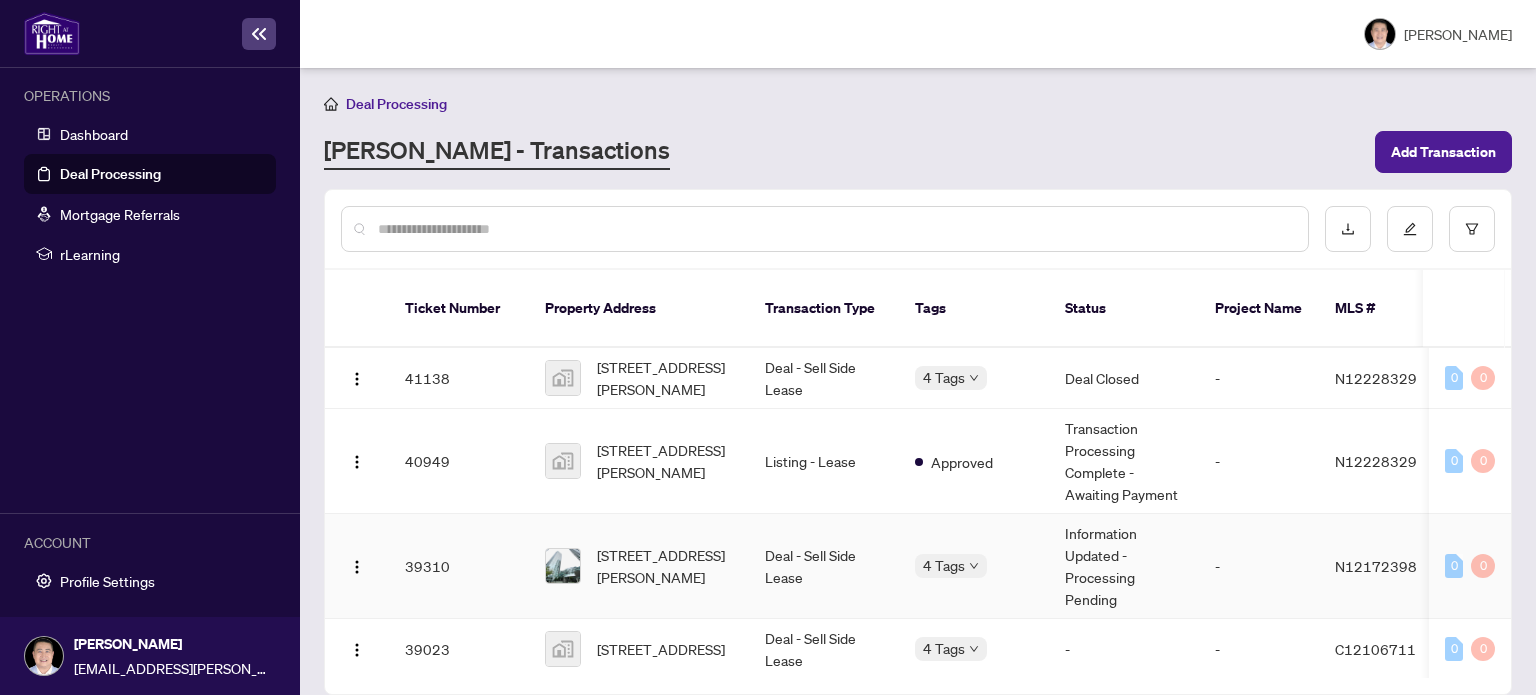 click on "Information Updated - Processing Pending" at bounding box center [1124, 566] 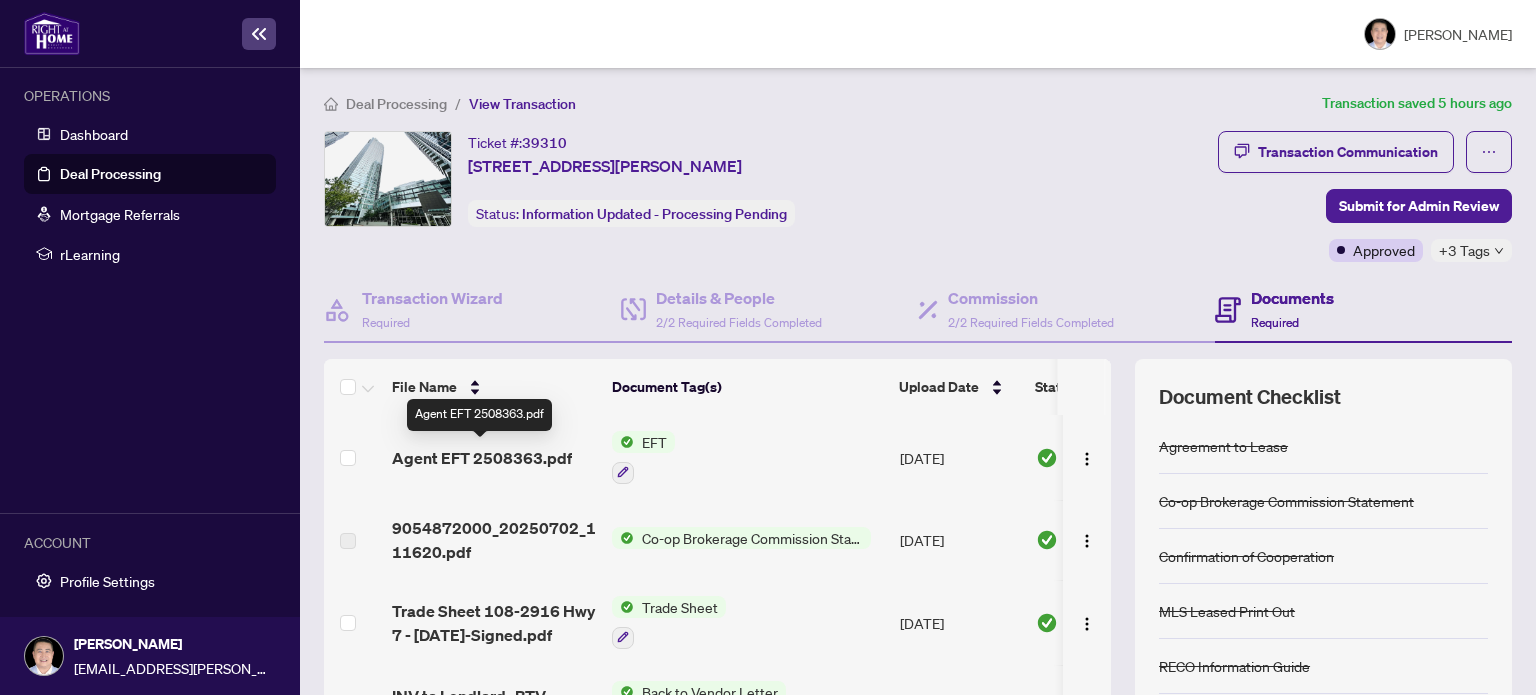 click on "Agent EFT 2508363.pdf" at bounding box center (482, 458) 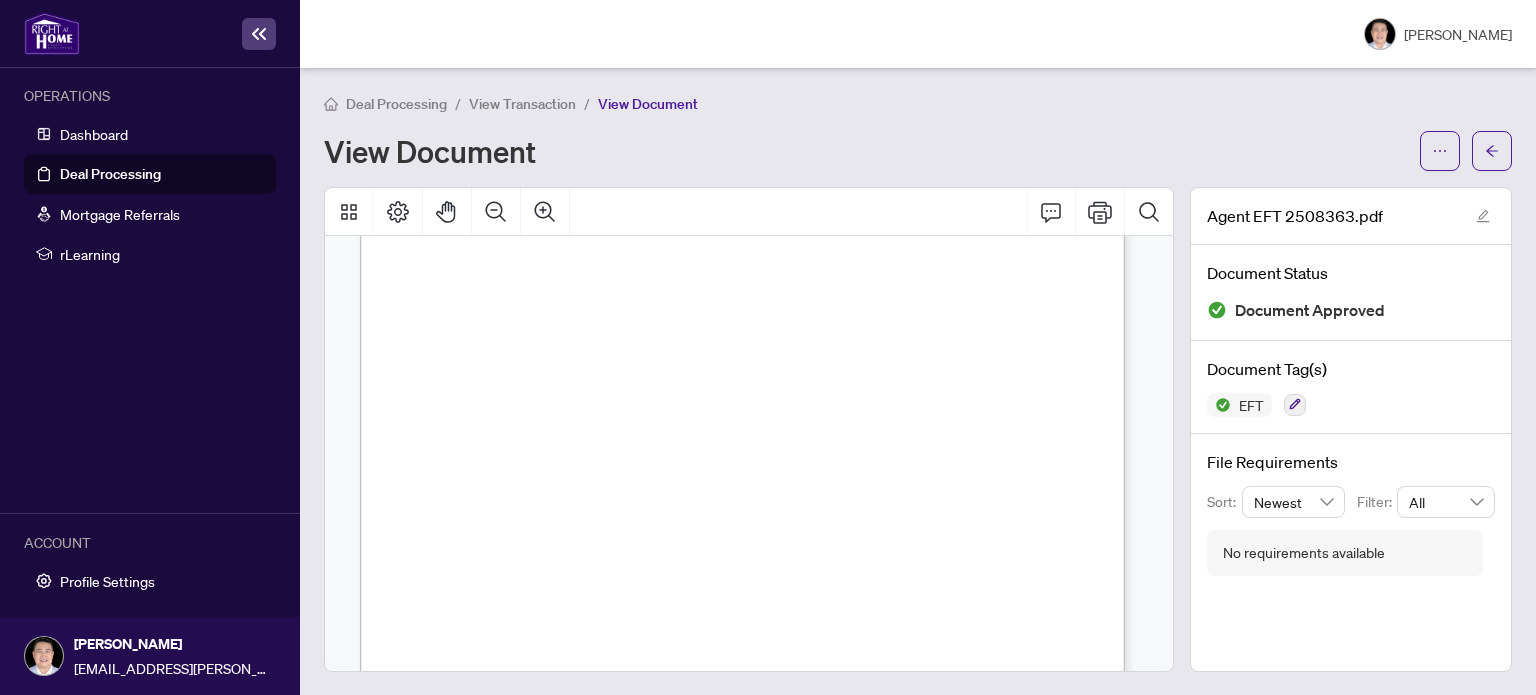 scroll, scrollTop: 0, scrollLeft: 0, axis: both 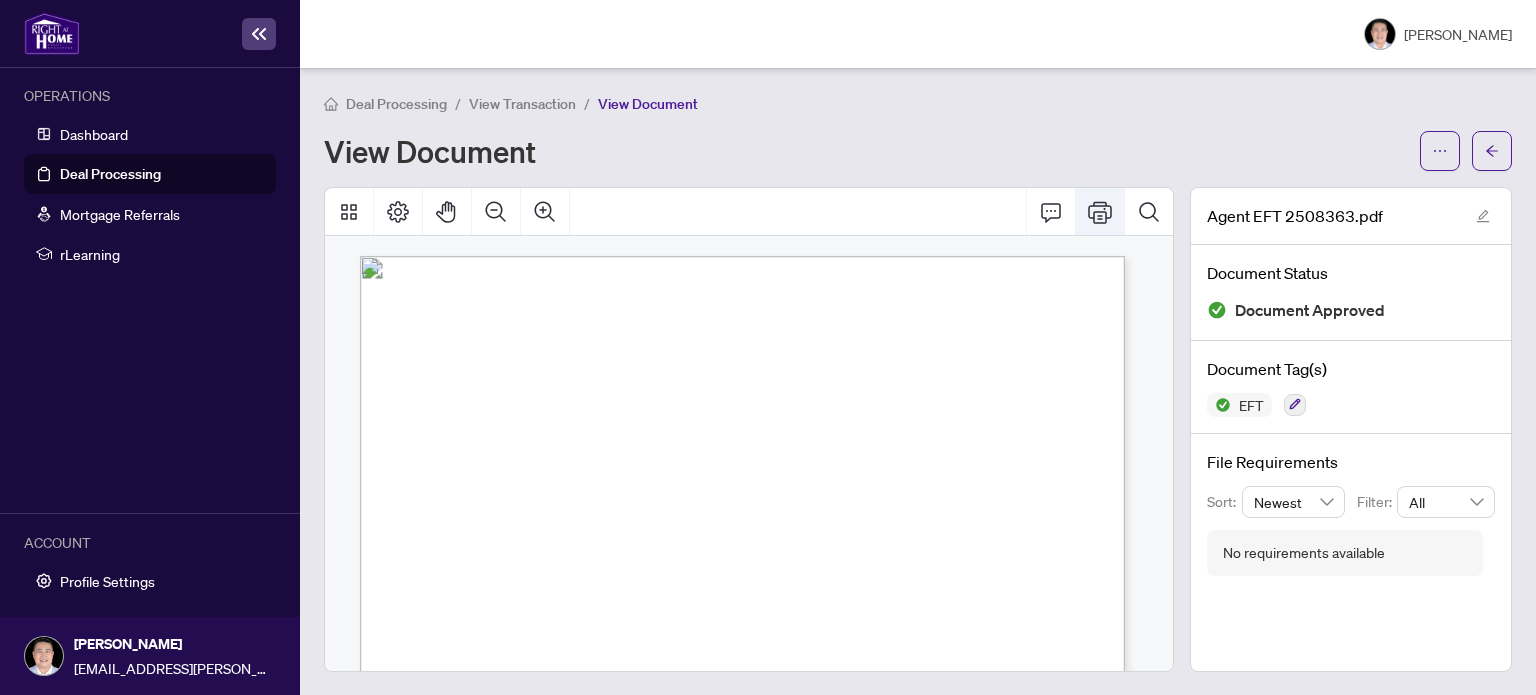 click 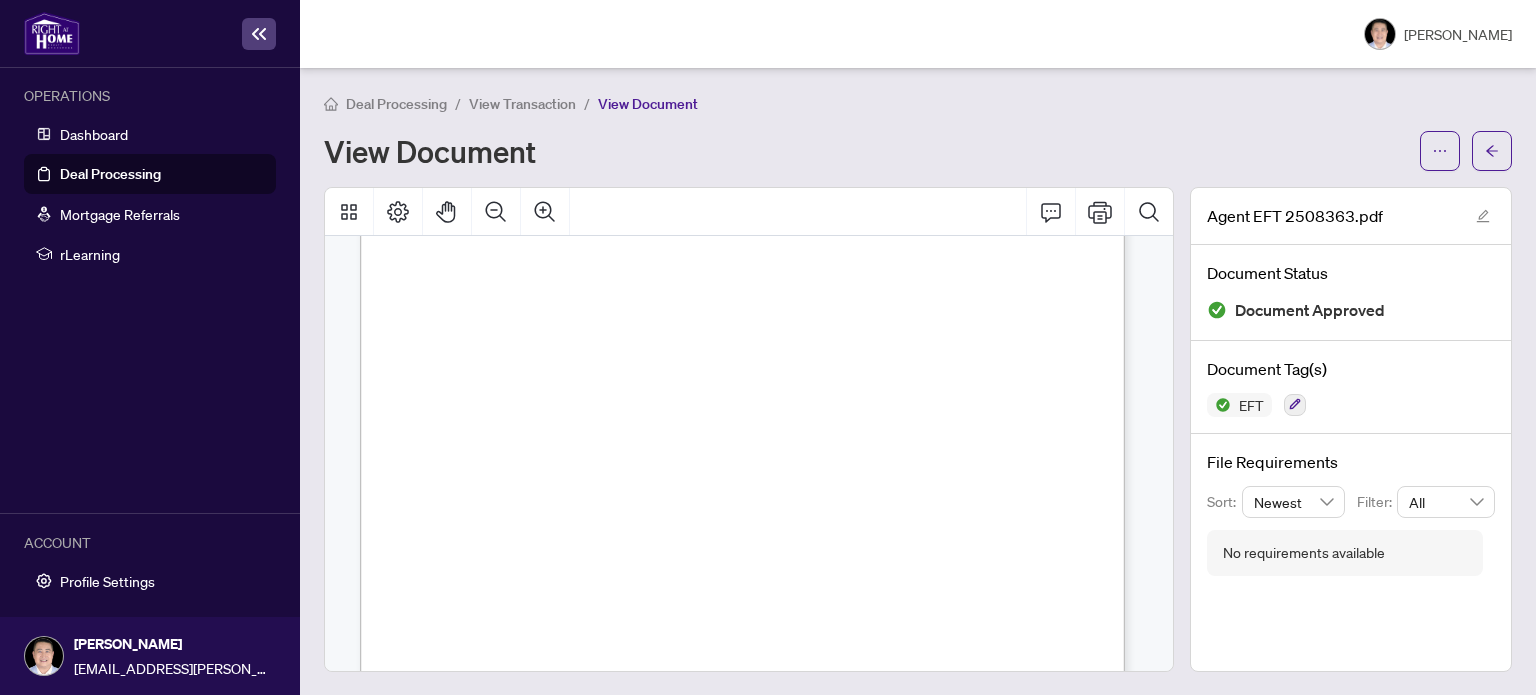 scroll, scrollTop: 0, scrollLeft: 0, axis: both 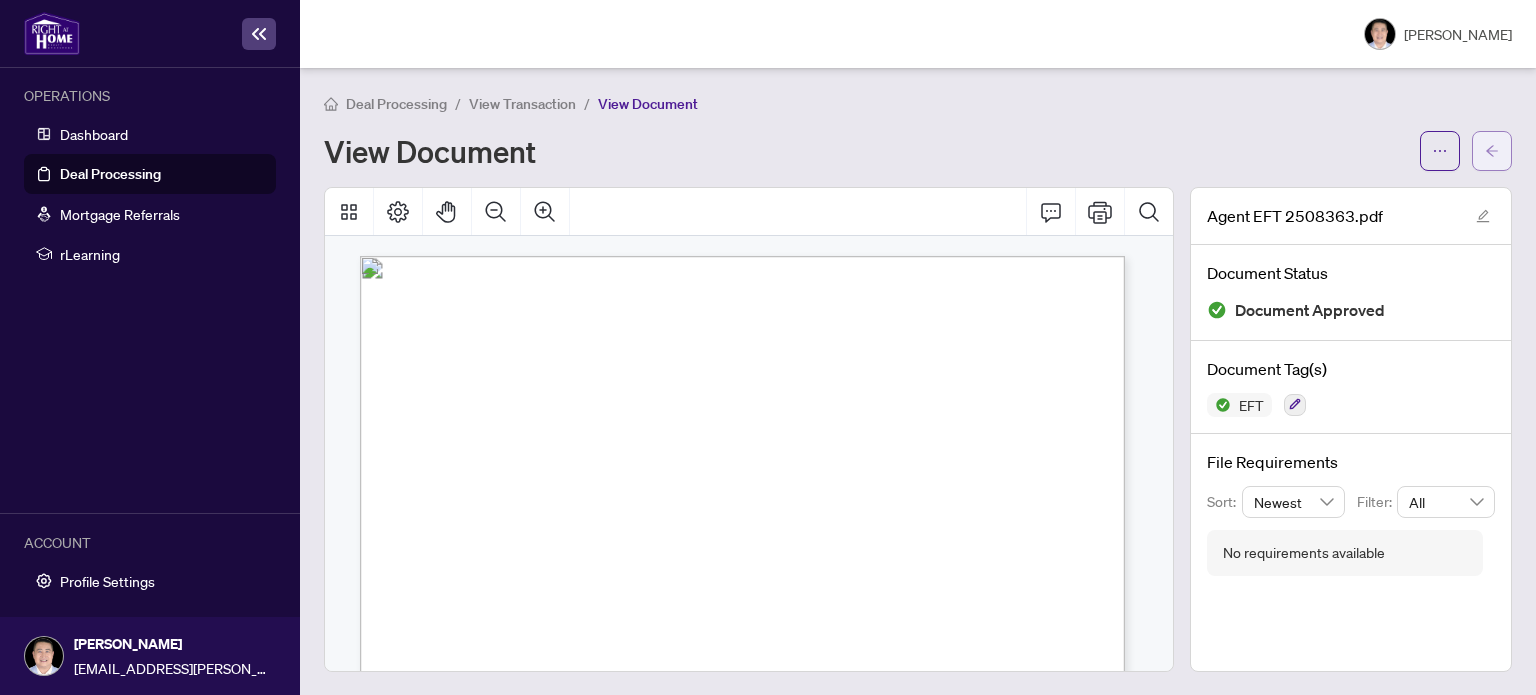 click 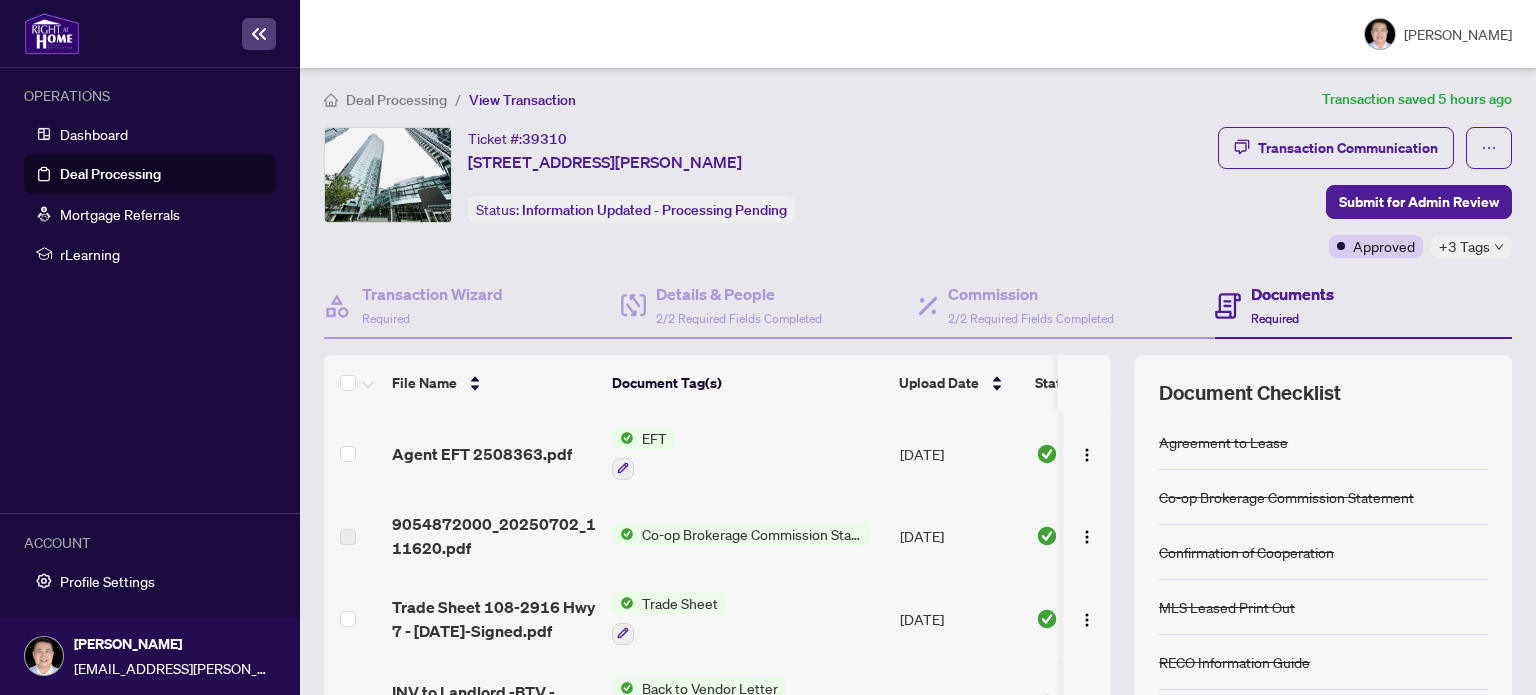 scroll, scrollTop: 0, scrollLeft: 0, axis: both 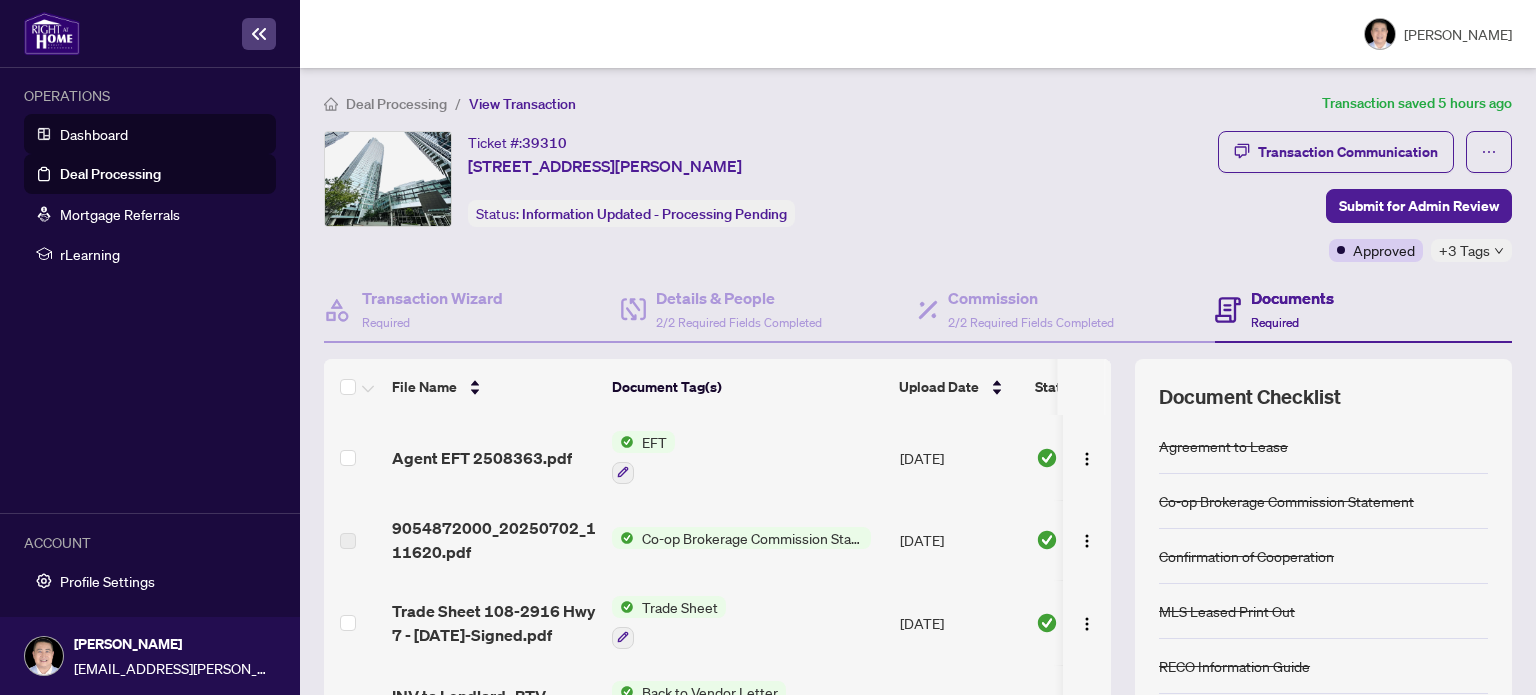 click on "Dashboard" at bounding box center (94, 134) 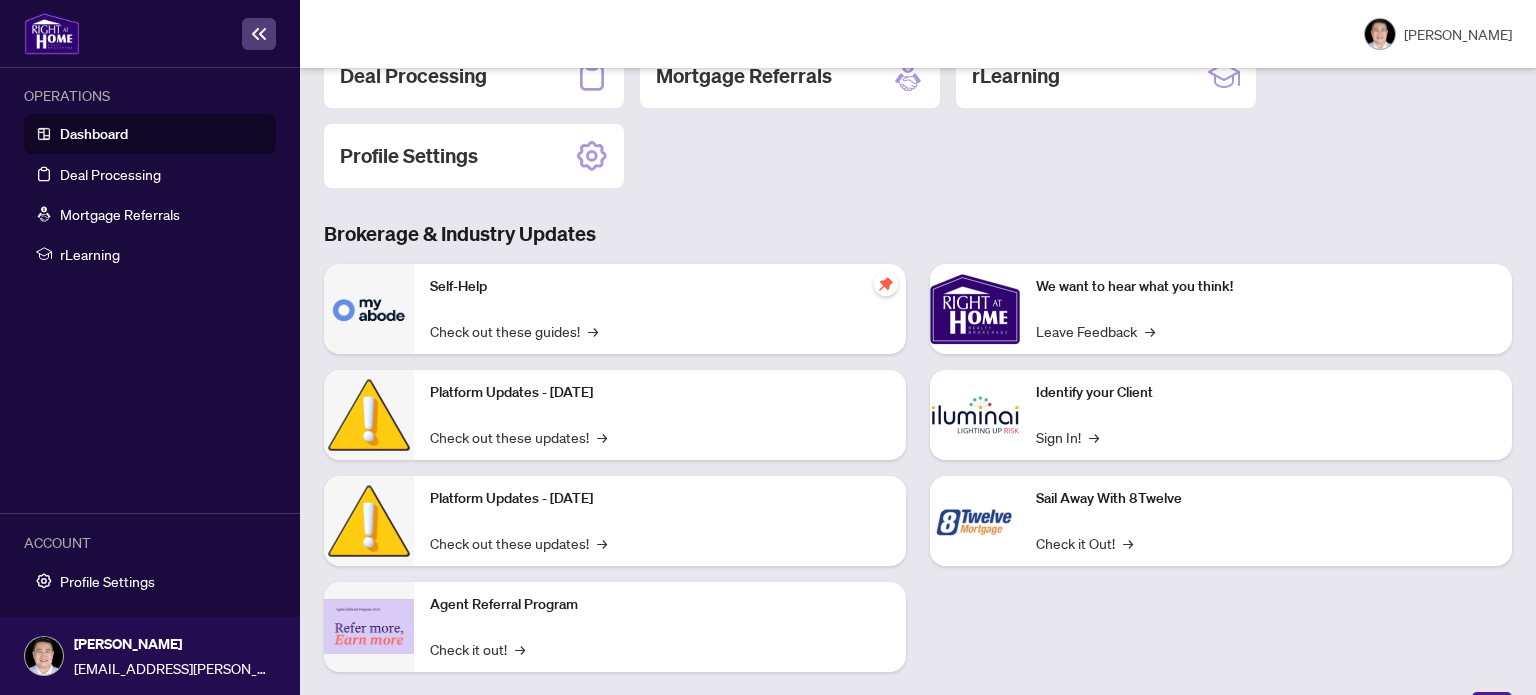 scroll, scrollTop: 292, scrollLeft: 0, axis: vertical 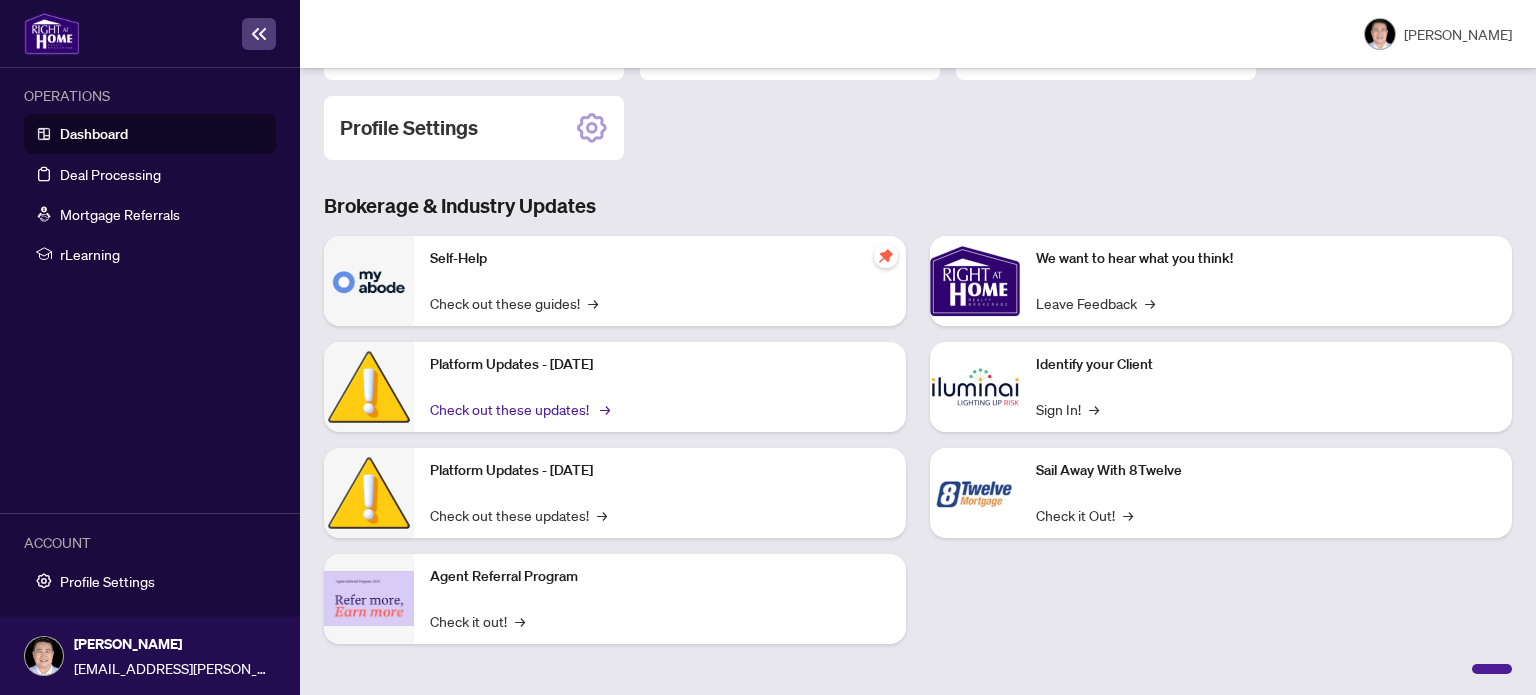 click on "Check out these updates! →" at bounding box center [518, 409] 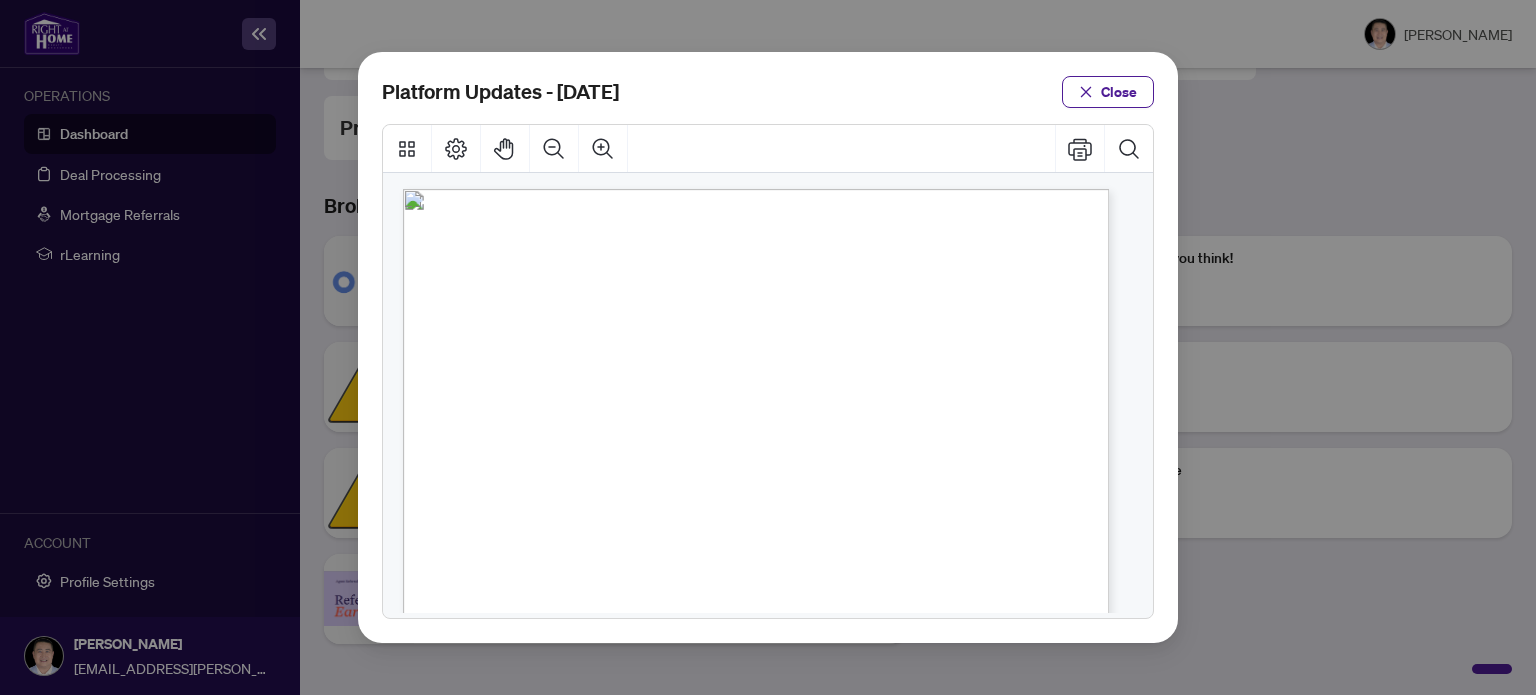 scroll, scrollTop: 0, scrollLeft: 0, axis: both 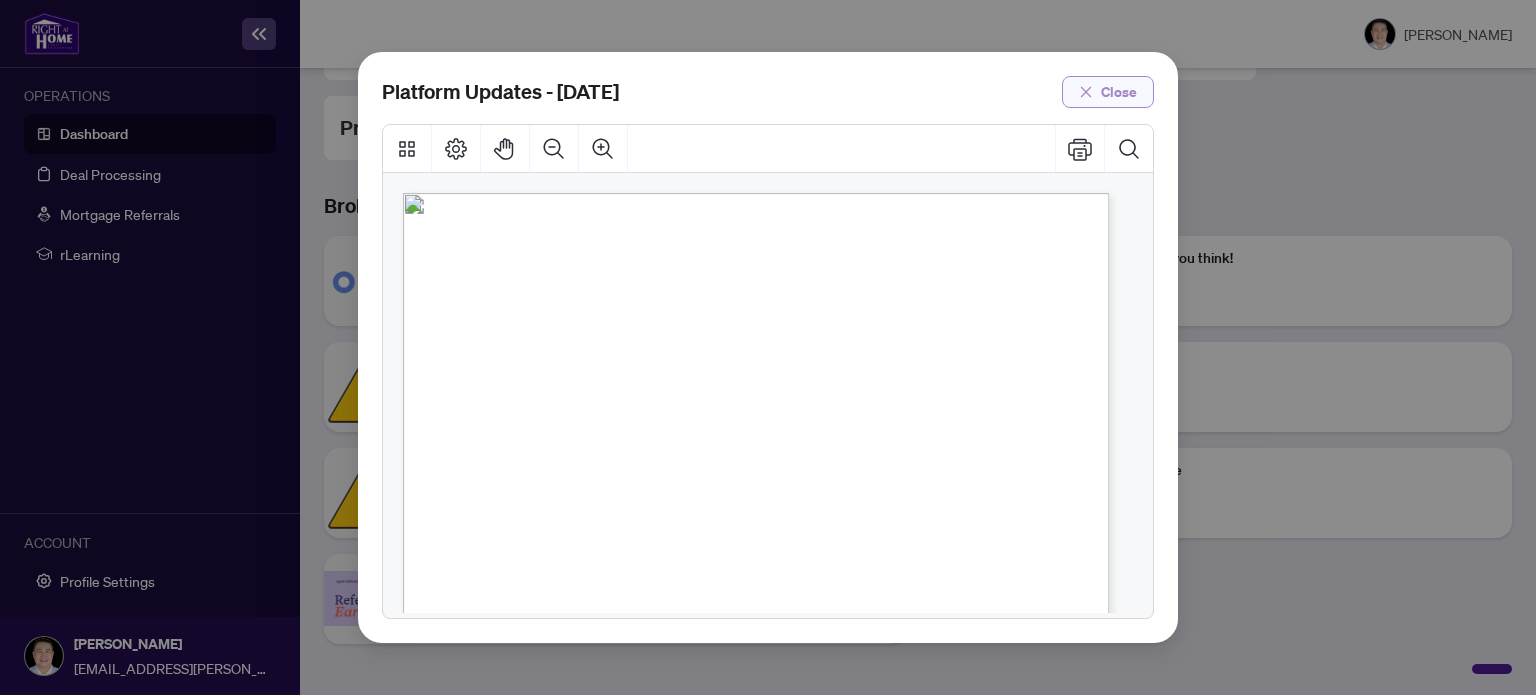 click 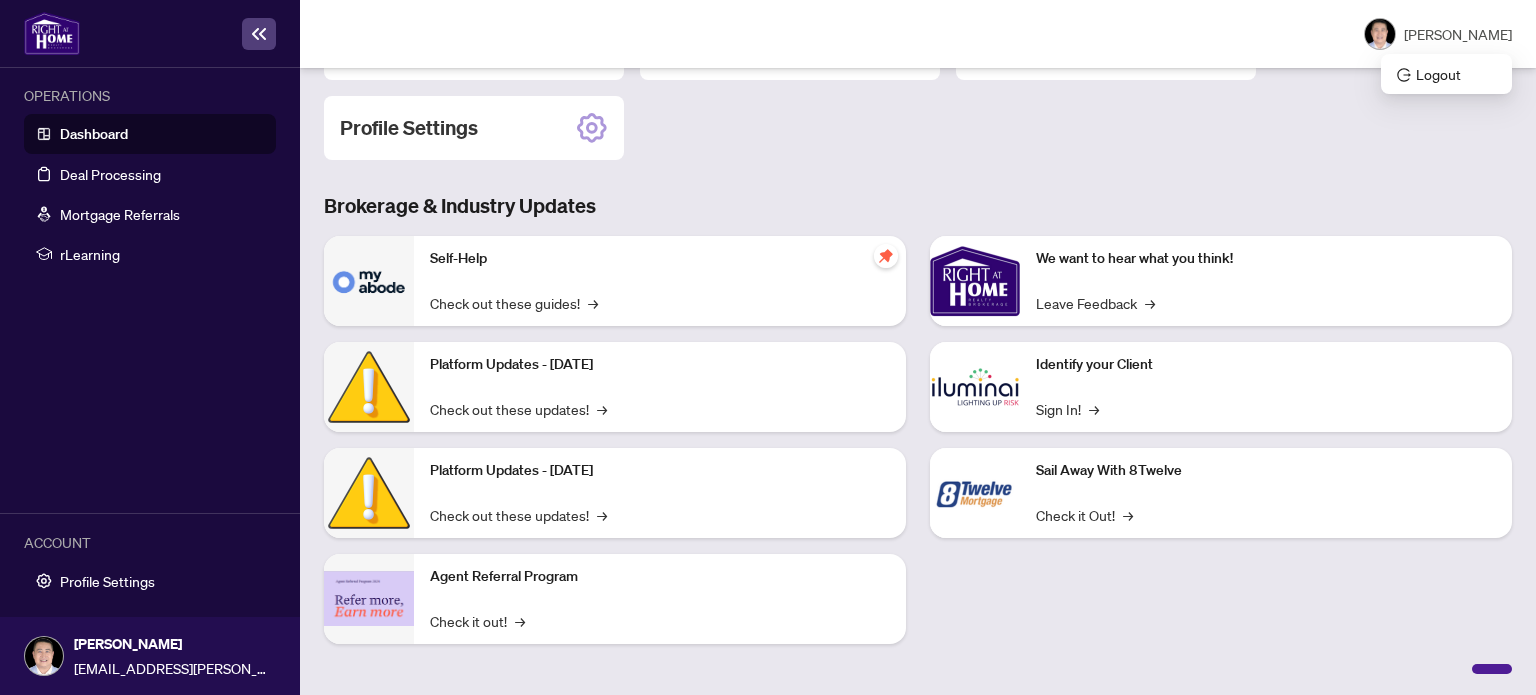 click on "[PERSON_NAME]" at bounding box center (1458, 34) 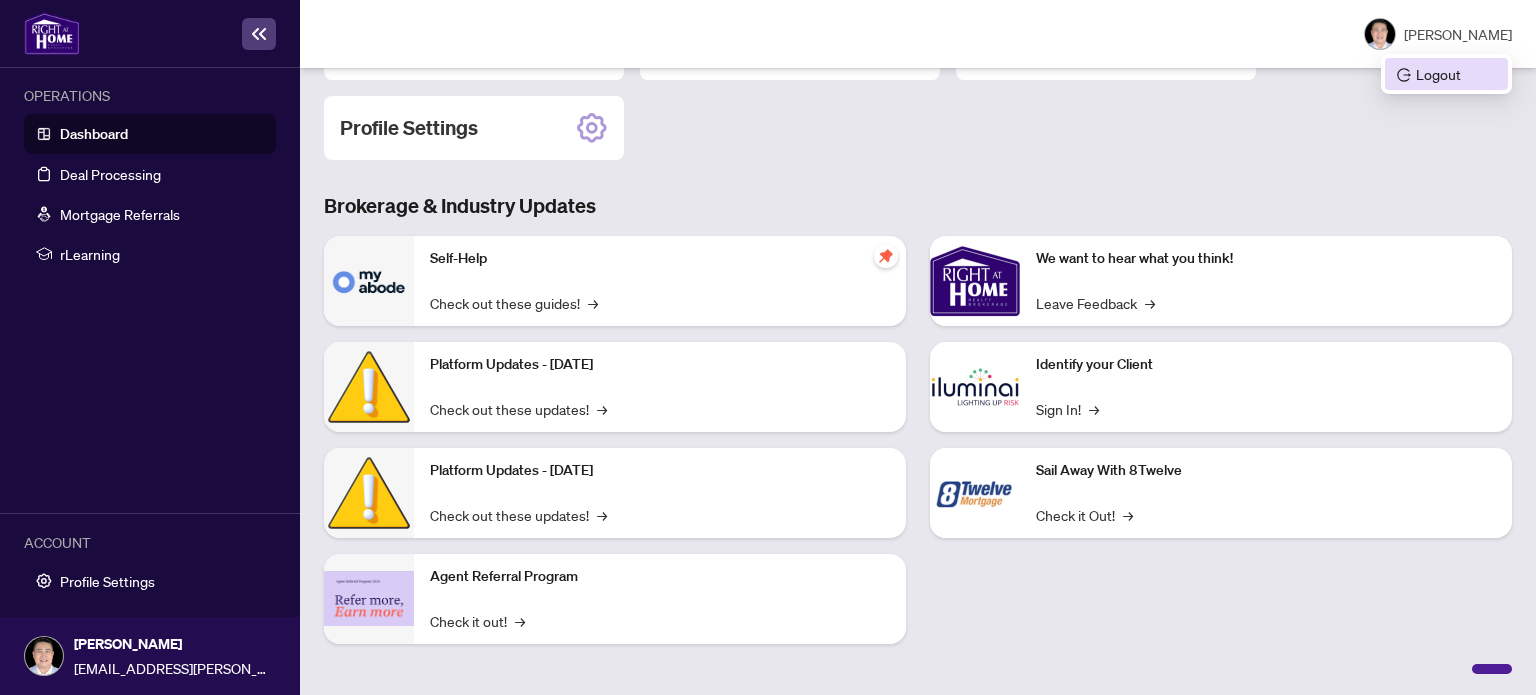 click on "Logout" at bounding box center (1446, 74) 